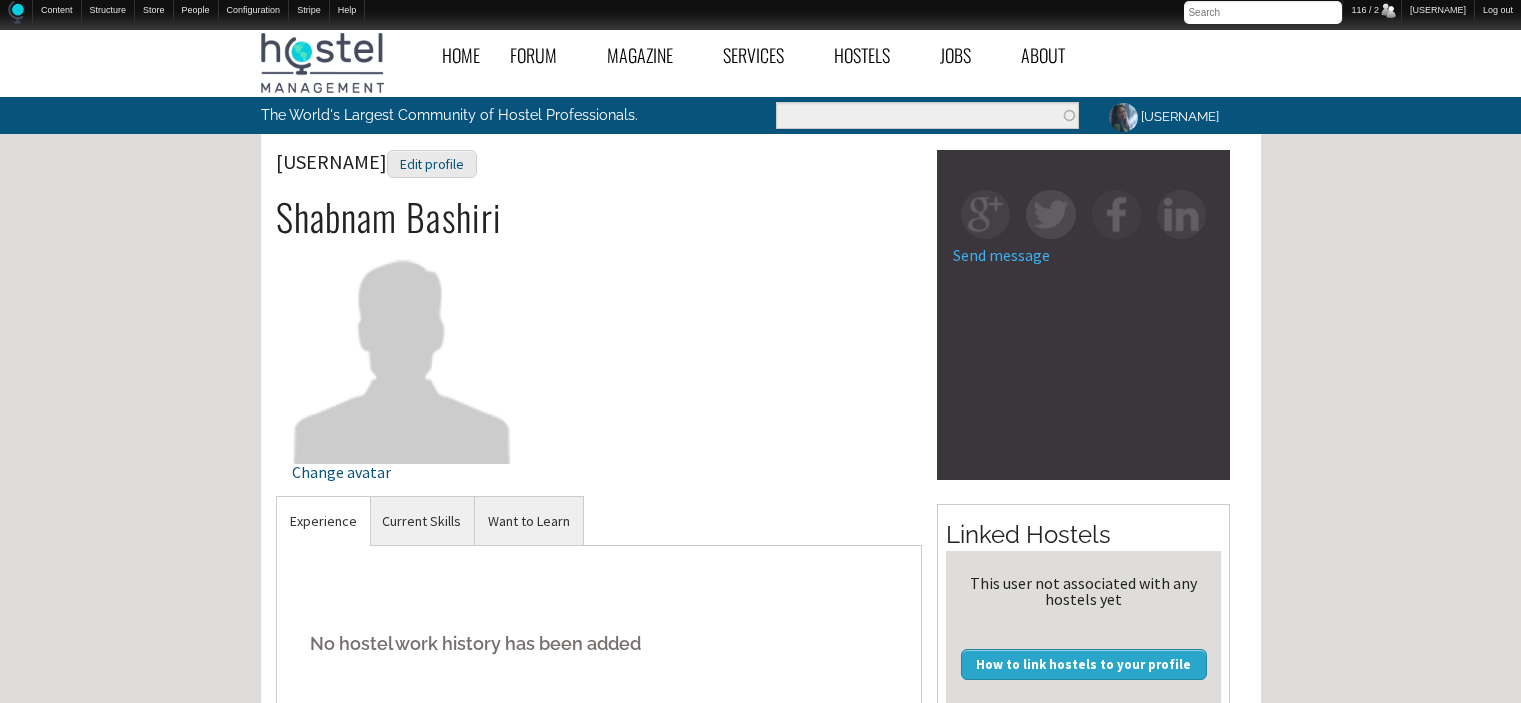 scroll, scrollTop: 0, scrollLeft: 0, axis: both 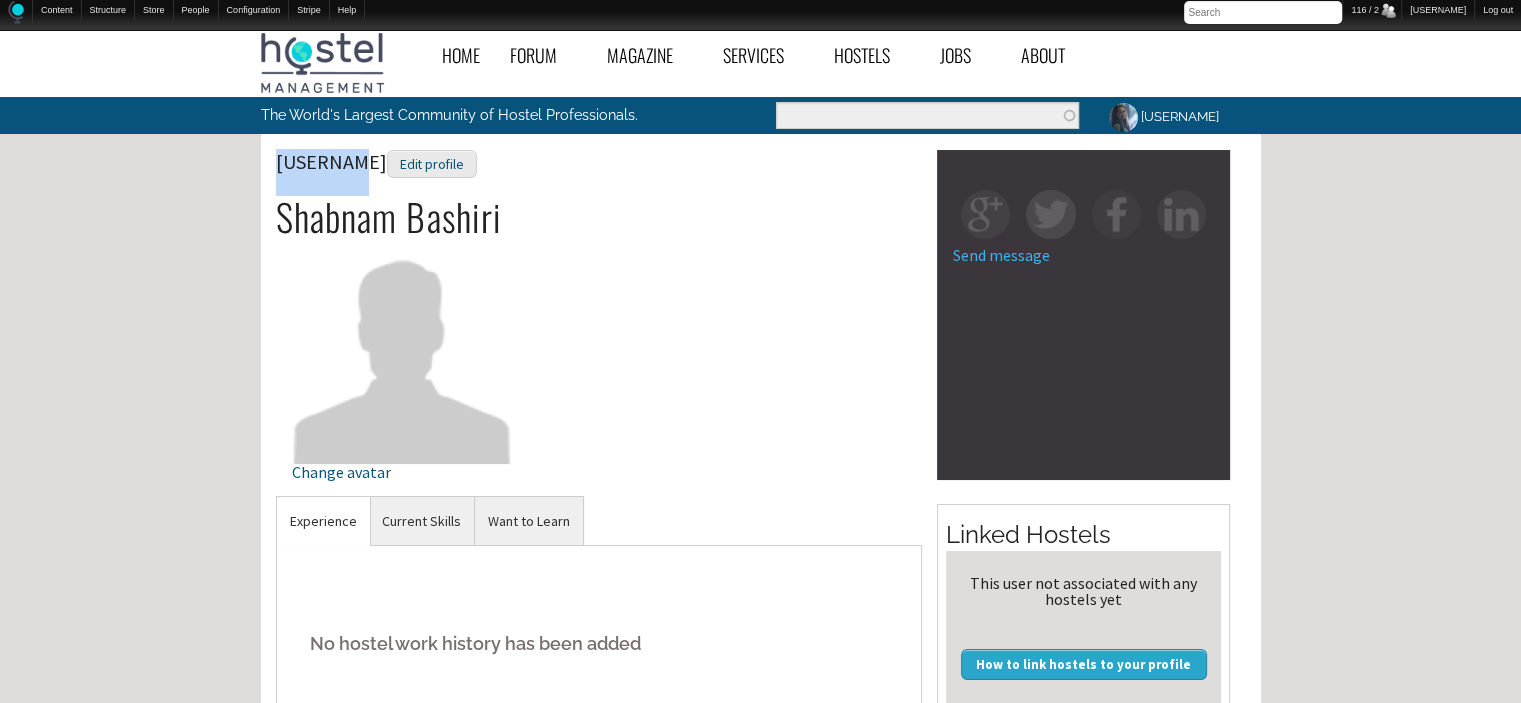 drag, startPoint x: 349, startPoint y: 165, endPoint x: 266, endPoint y: 156, distance: 83.48653 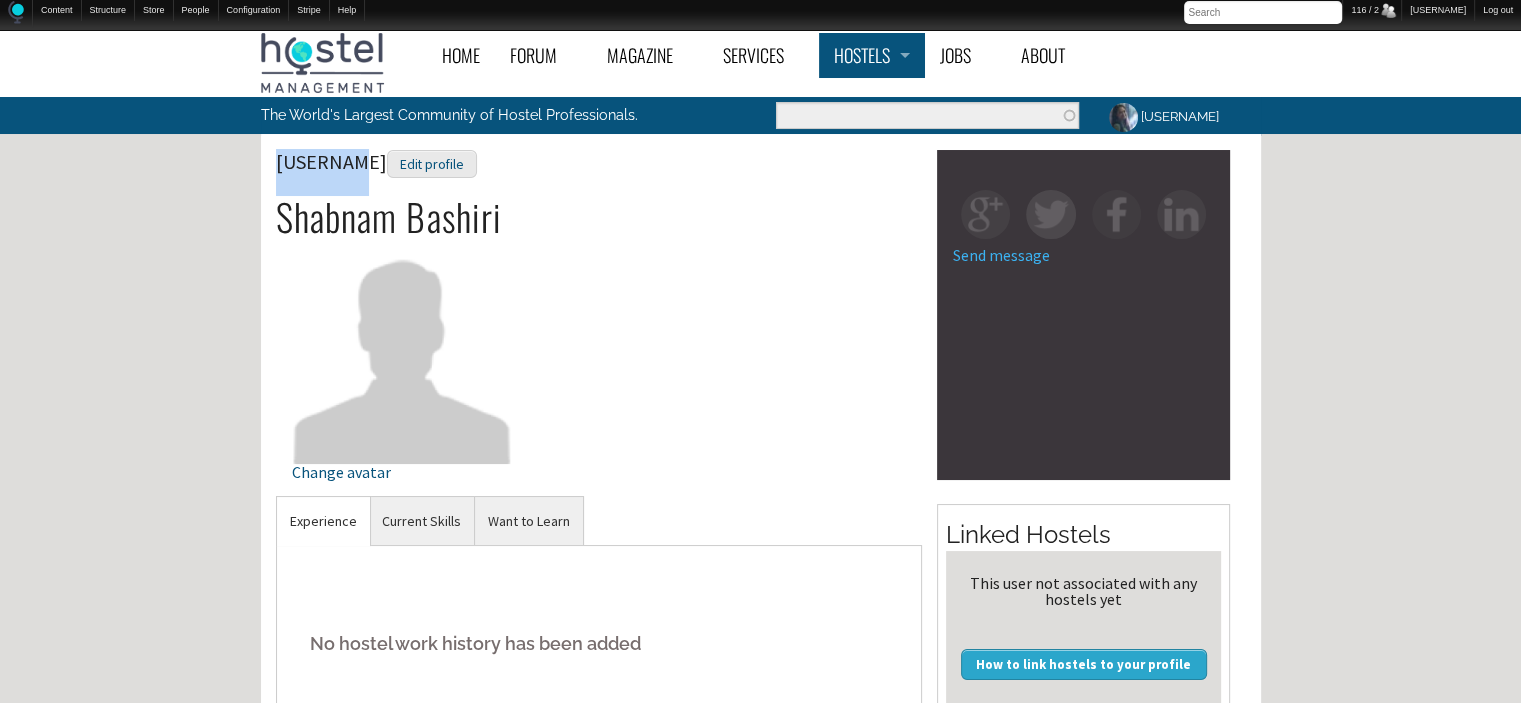 copy on "[USERNAME]" 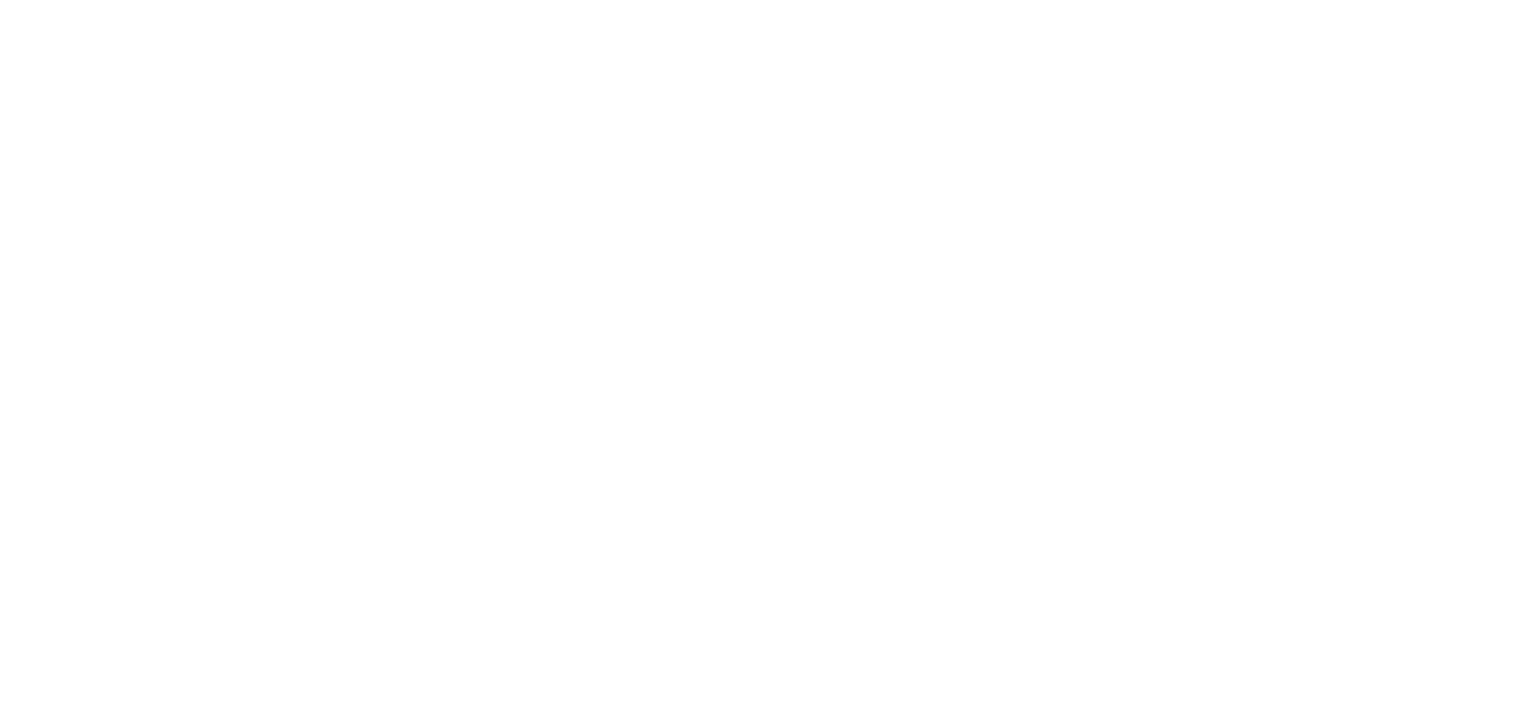 scroll, scrollTop: 0, scrollLeft: 0, axis: both 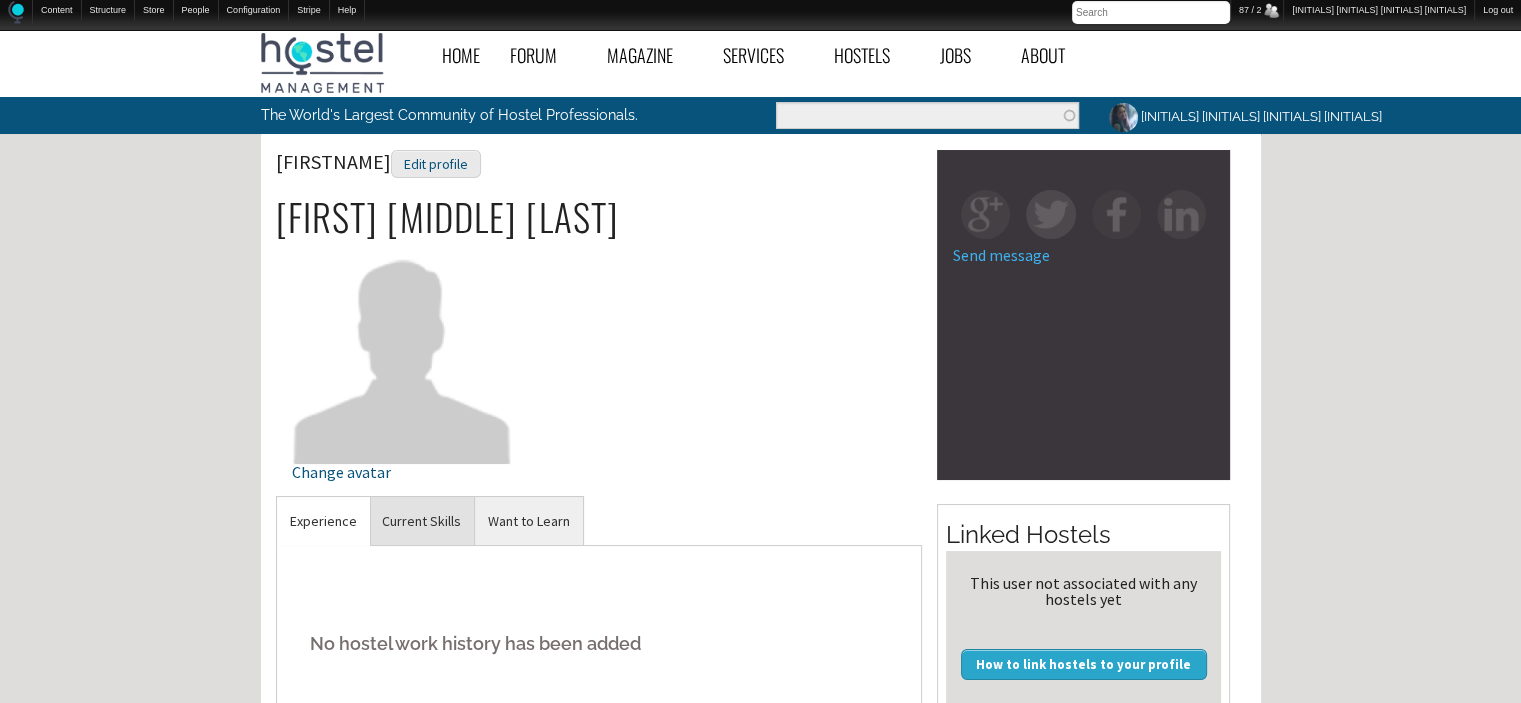 click on "Current Skills" at bounding box center [323, 521] 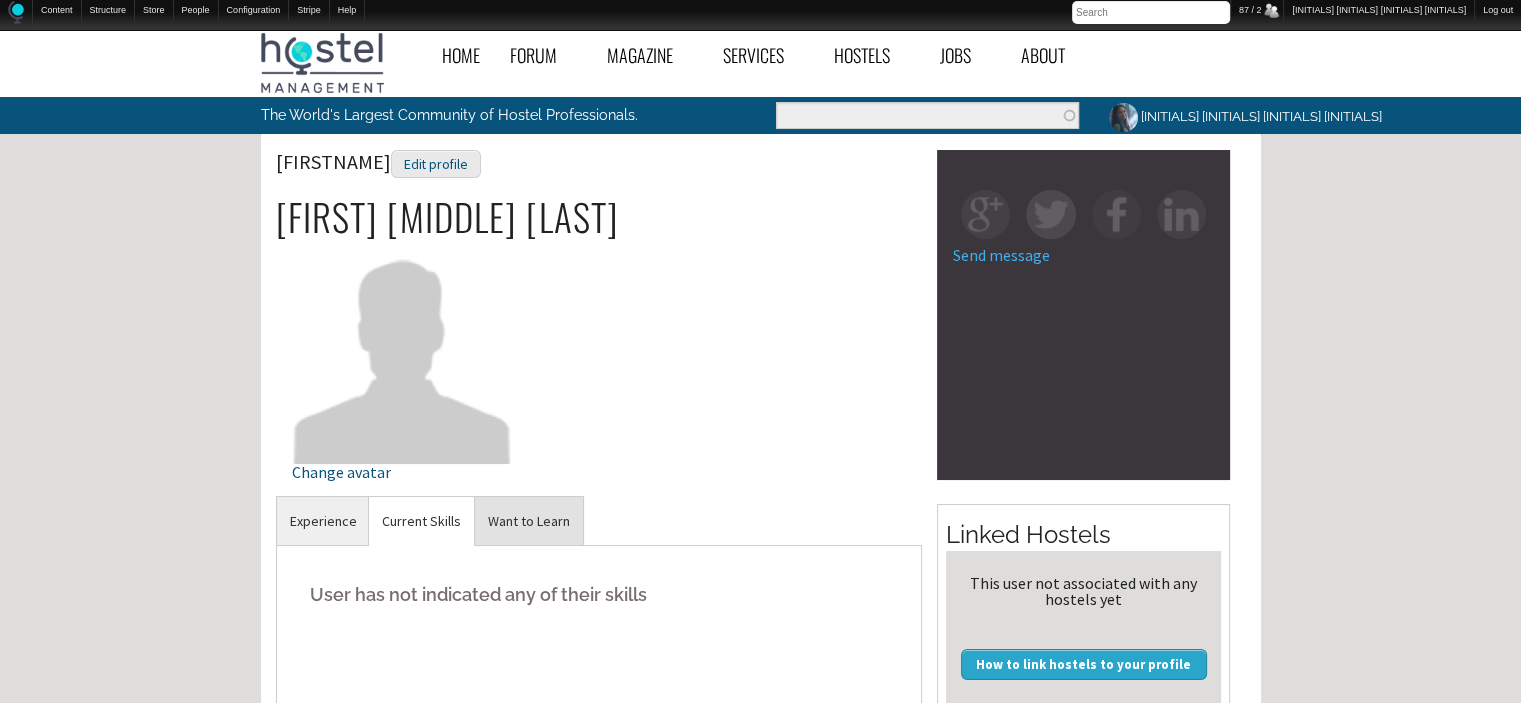 click on "Want to Learn" at bounding box center (323, 521) 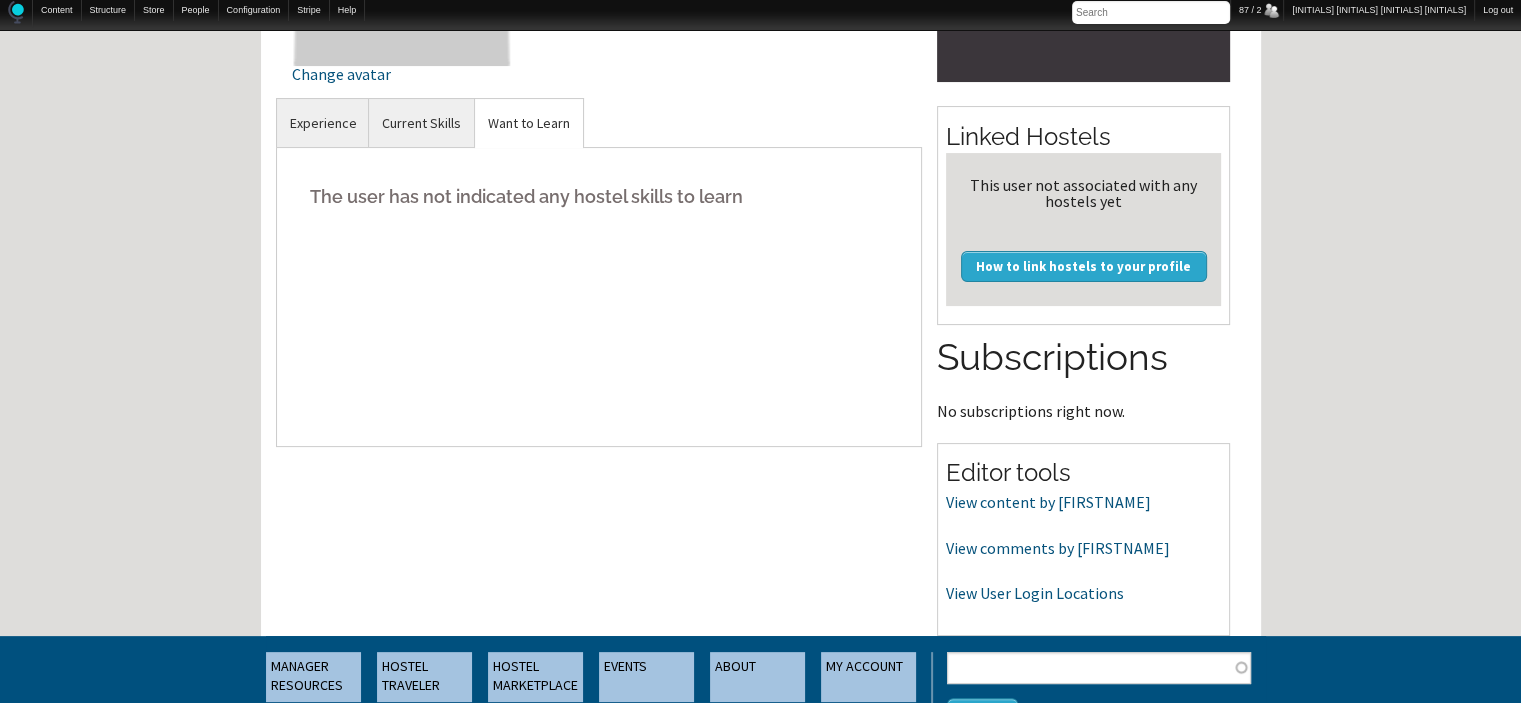 scroll, scrollTop: 471, scrollLeft: 0, axis: vertical 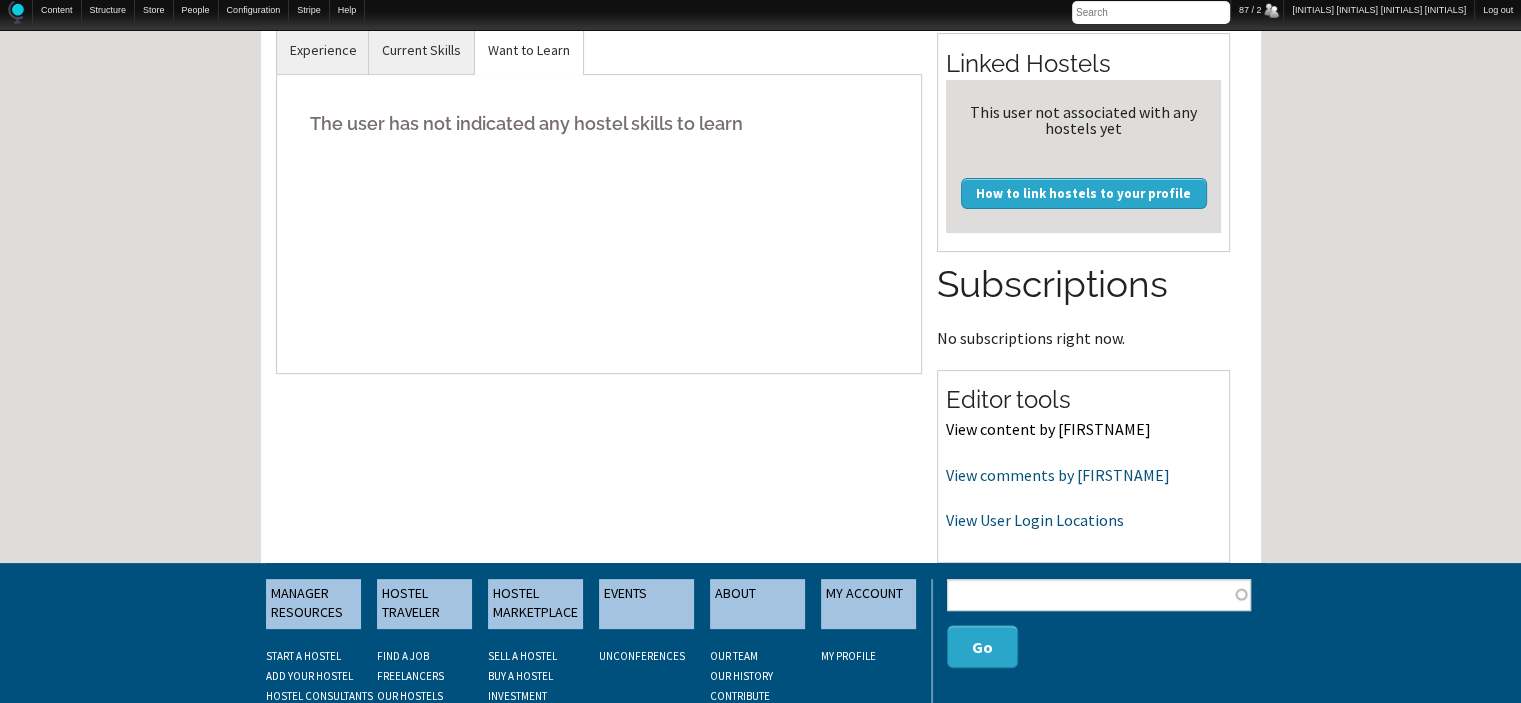 click on "View content by [USERNAME]" at bounding box center [1048, 429] 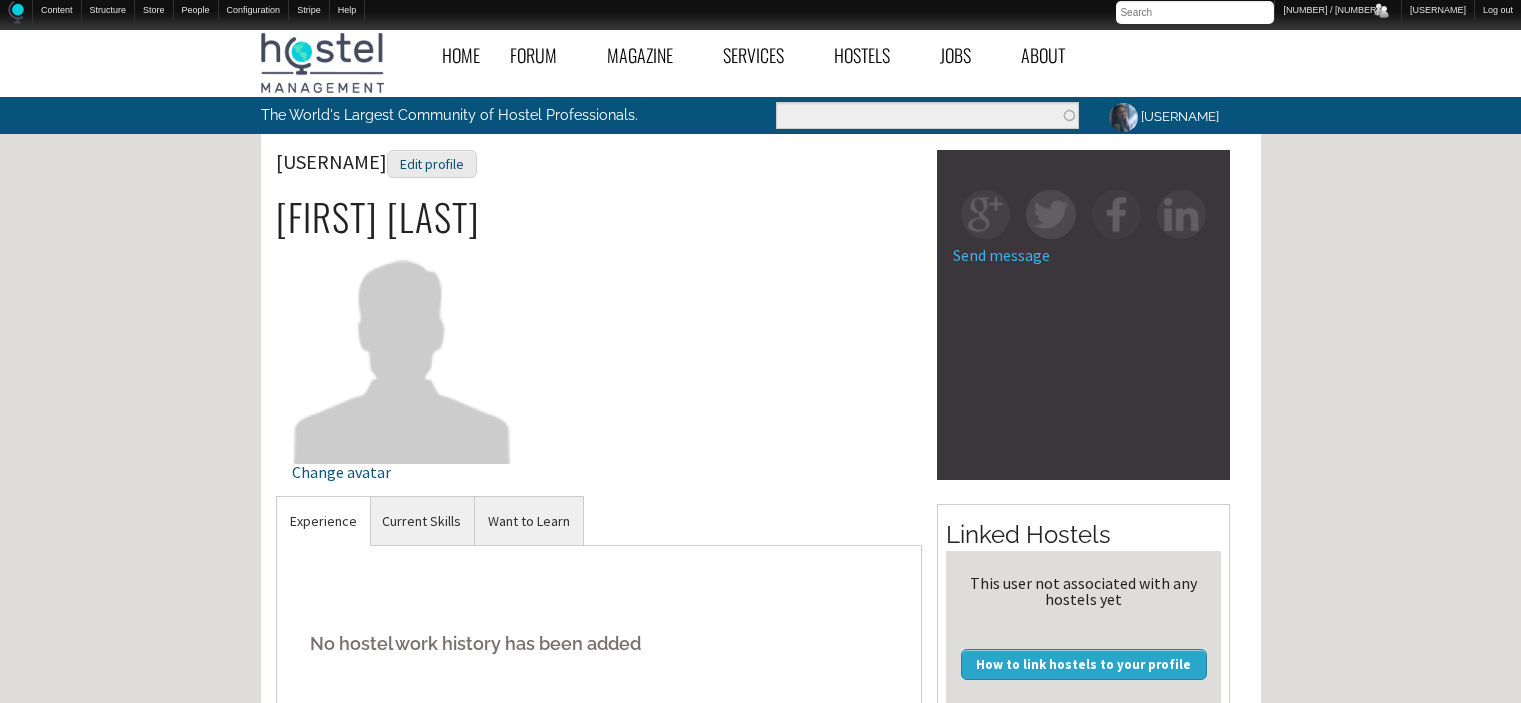 scroll, scrollTop: 471, scrollLeft: 0, axis: vertical 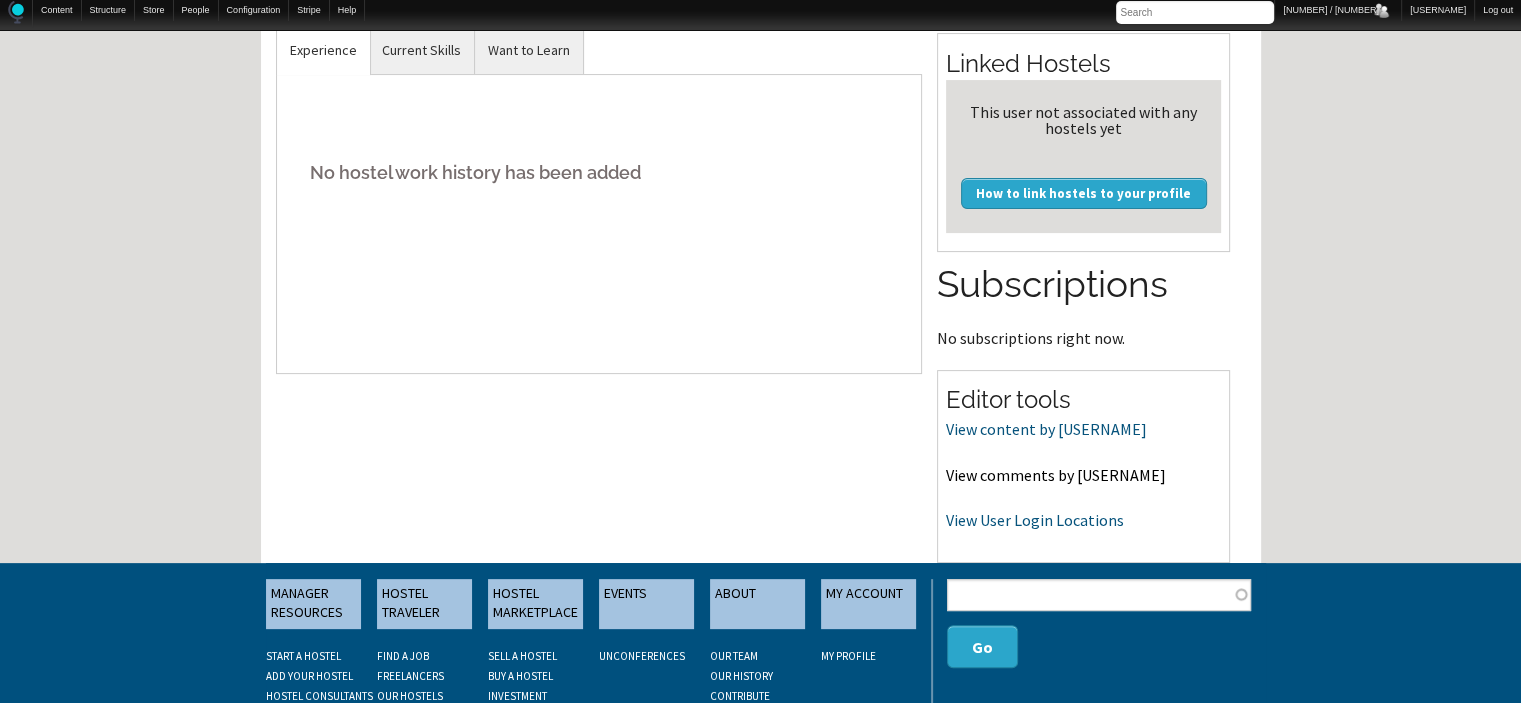 click on "View comments by [USERNAME]" at bounding box center (1056, 475) 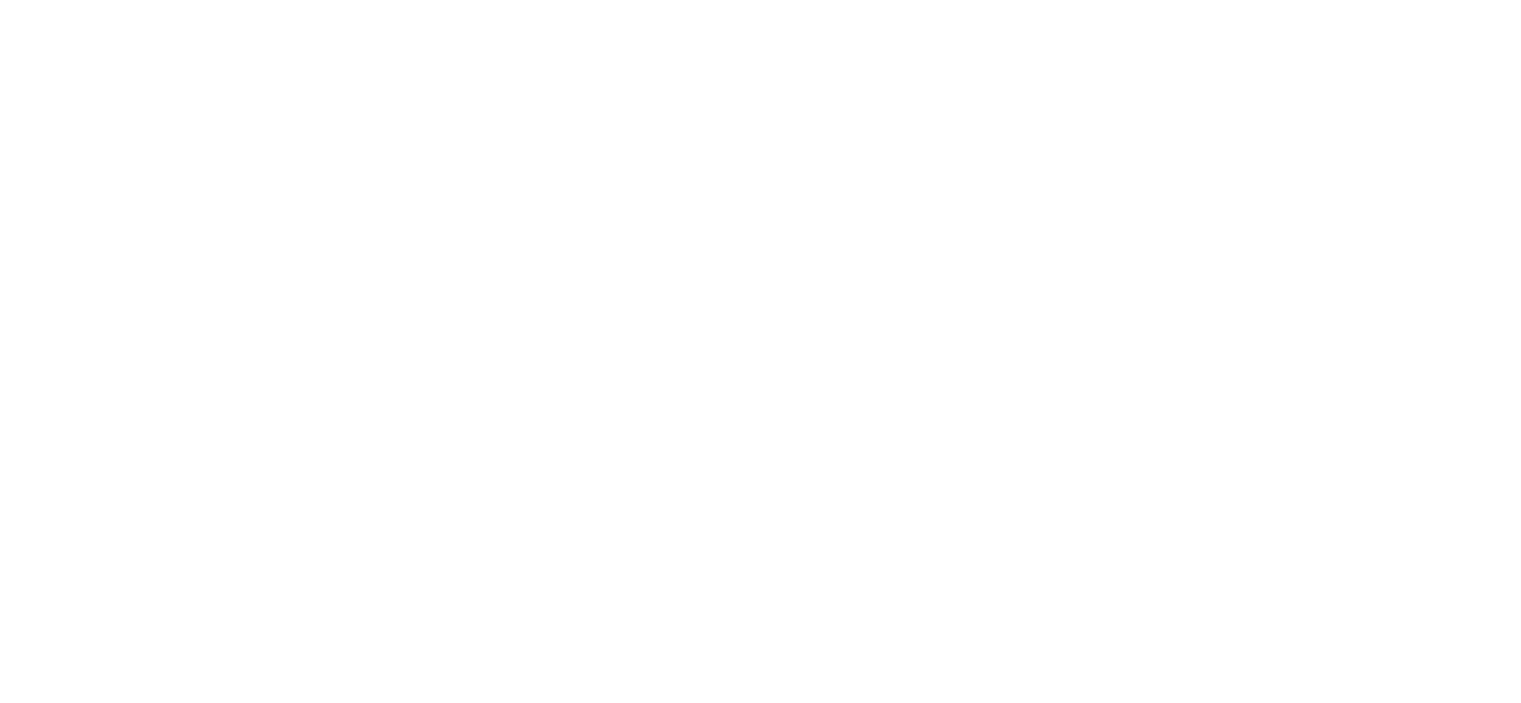 scroll, scrollTop: 471, scrollLeft: 0, axis: vertical 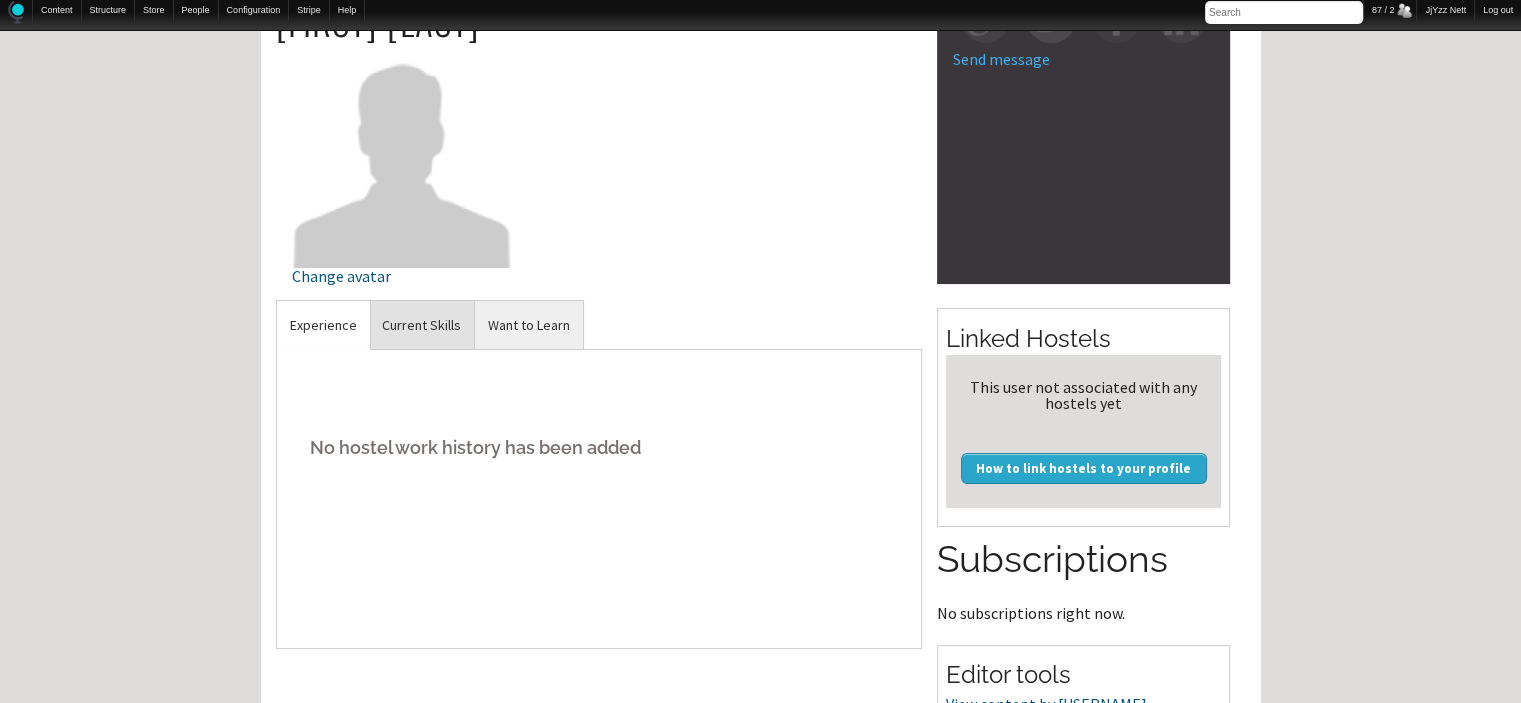 click on "Current Skills" at bounding box center (323, 325) 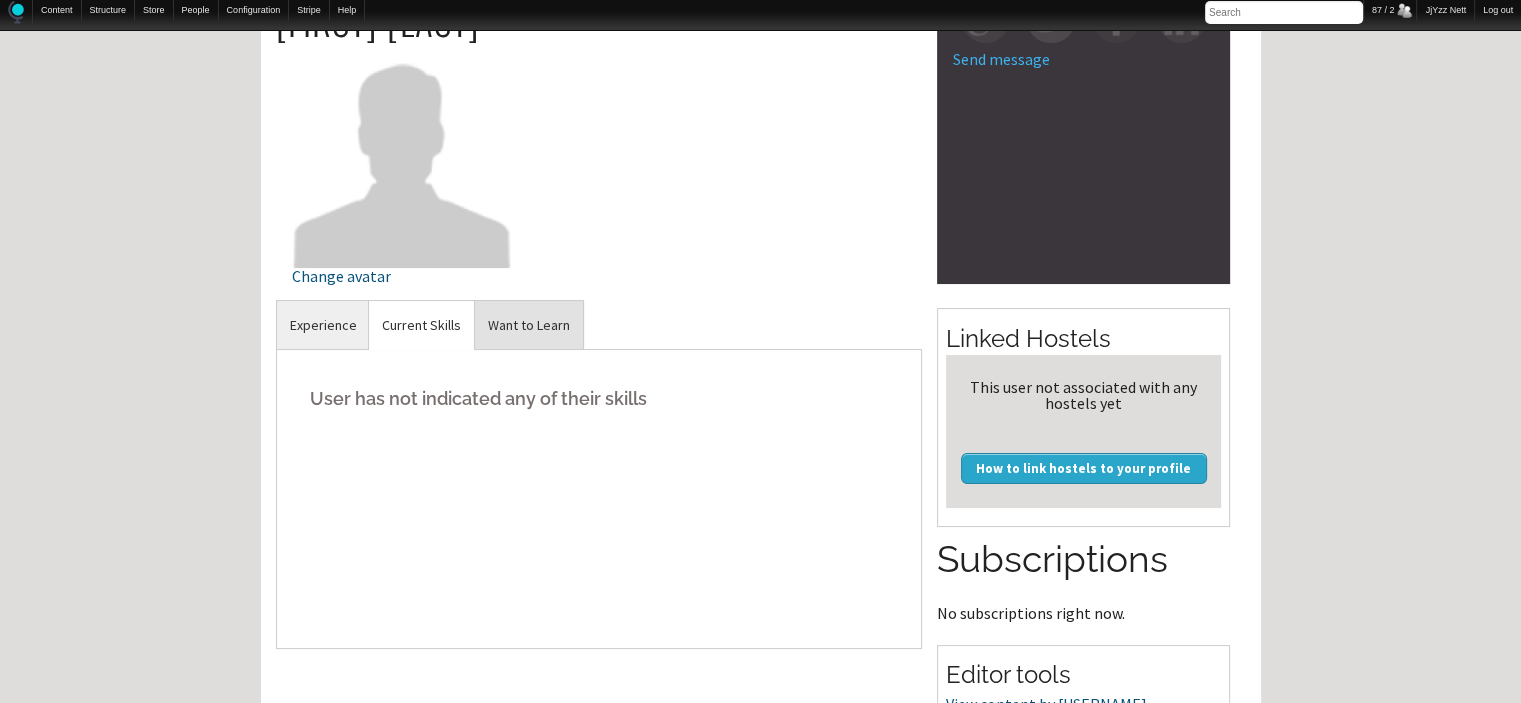 click on "Want to Learn" at bounding box center (323, 325) 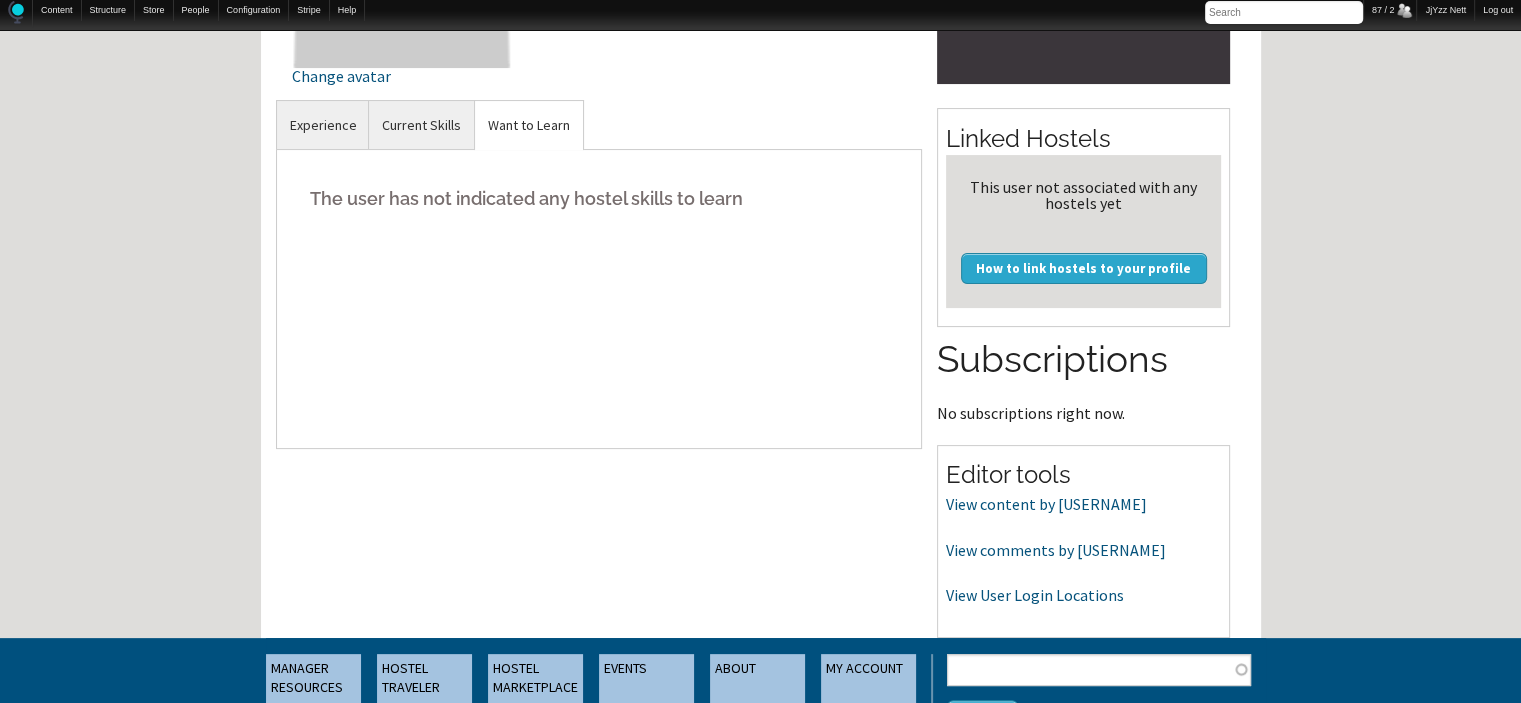 scroll, scrollTop: 401, scrollLeft: 0, axis: vertical 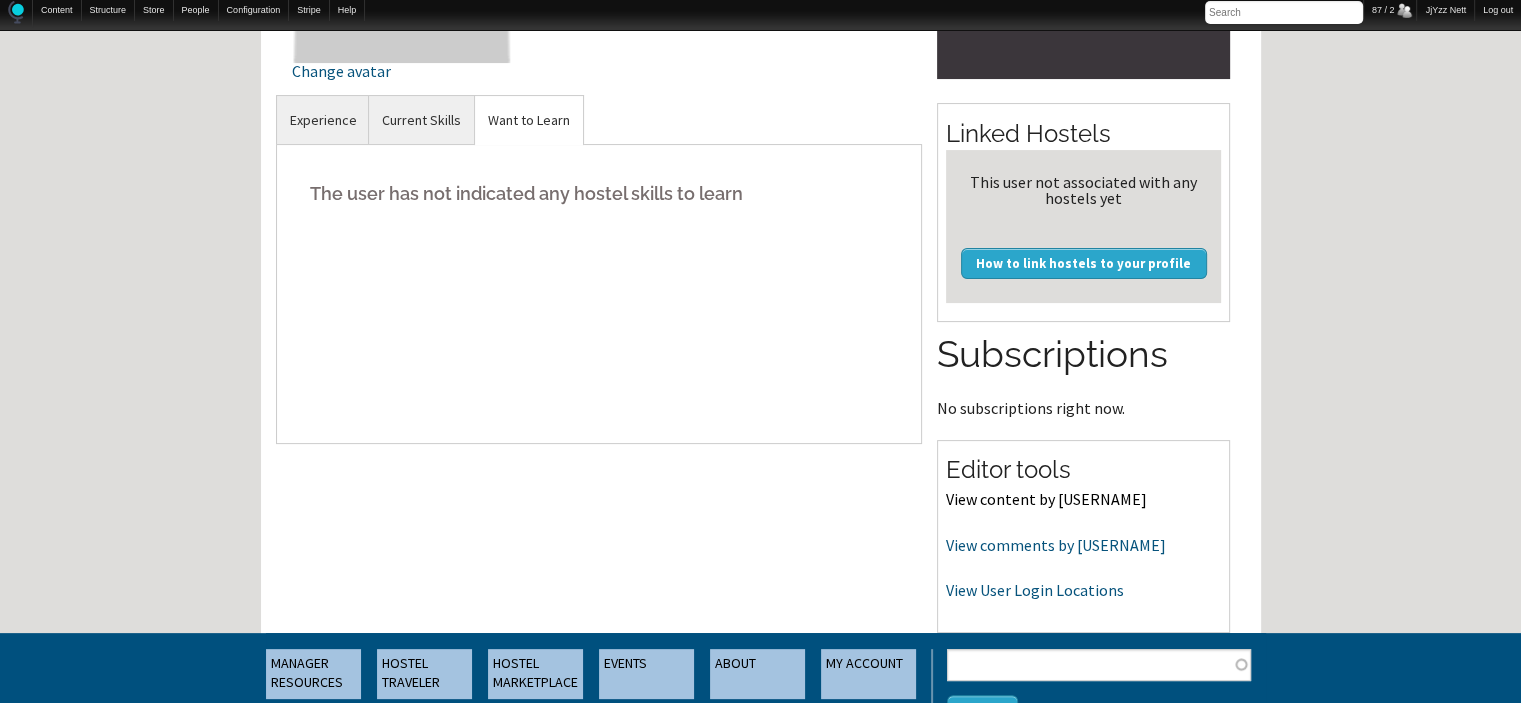 click on "View content by juanpanet" at bounding box center (1046, 499) 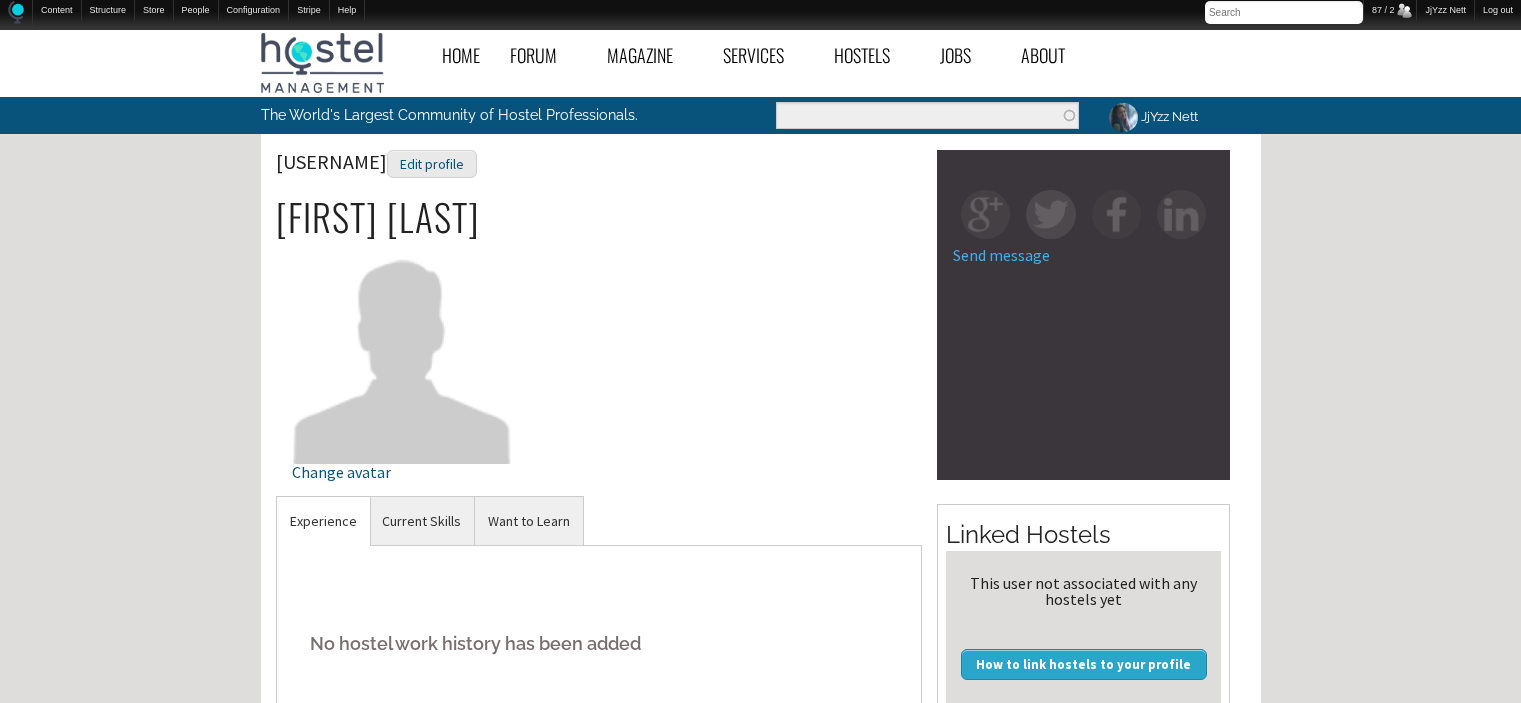 scroll, scrollTop: 401, scrollLeft: 0, axis: vertical 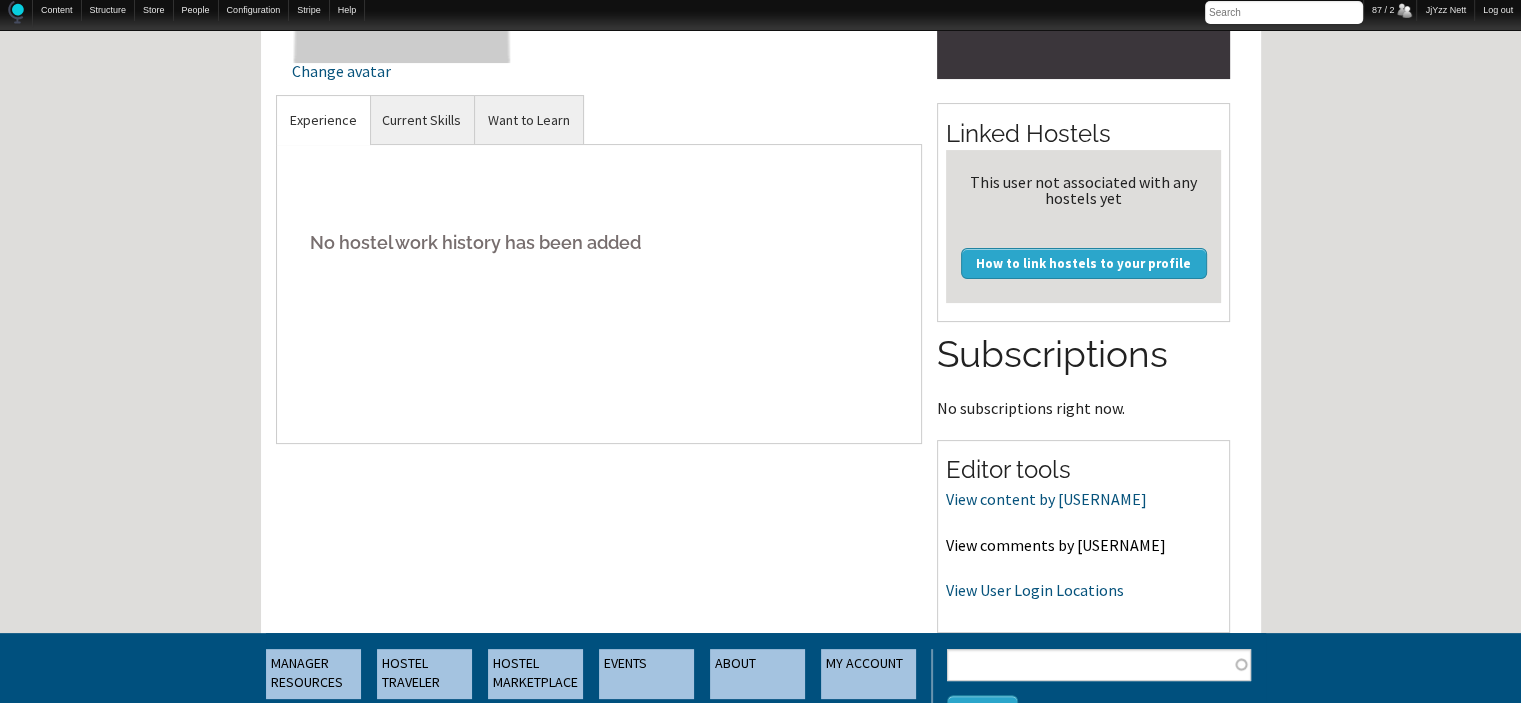 click on "View comments by [USERNAME]" at bounding box center [1056, 545] 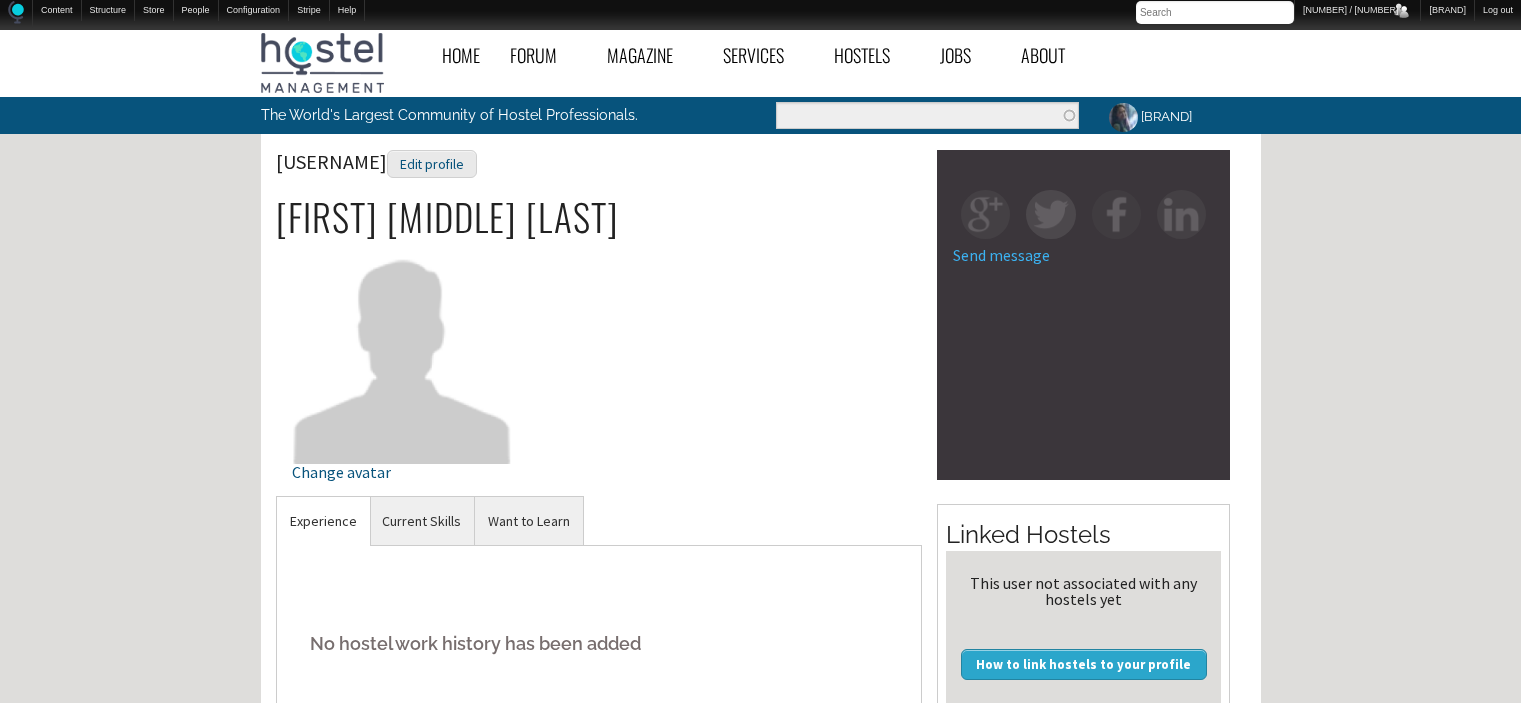 scroll, scrollTop: 401, scrollLeft: 0, axis: vertical 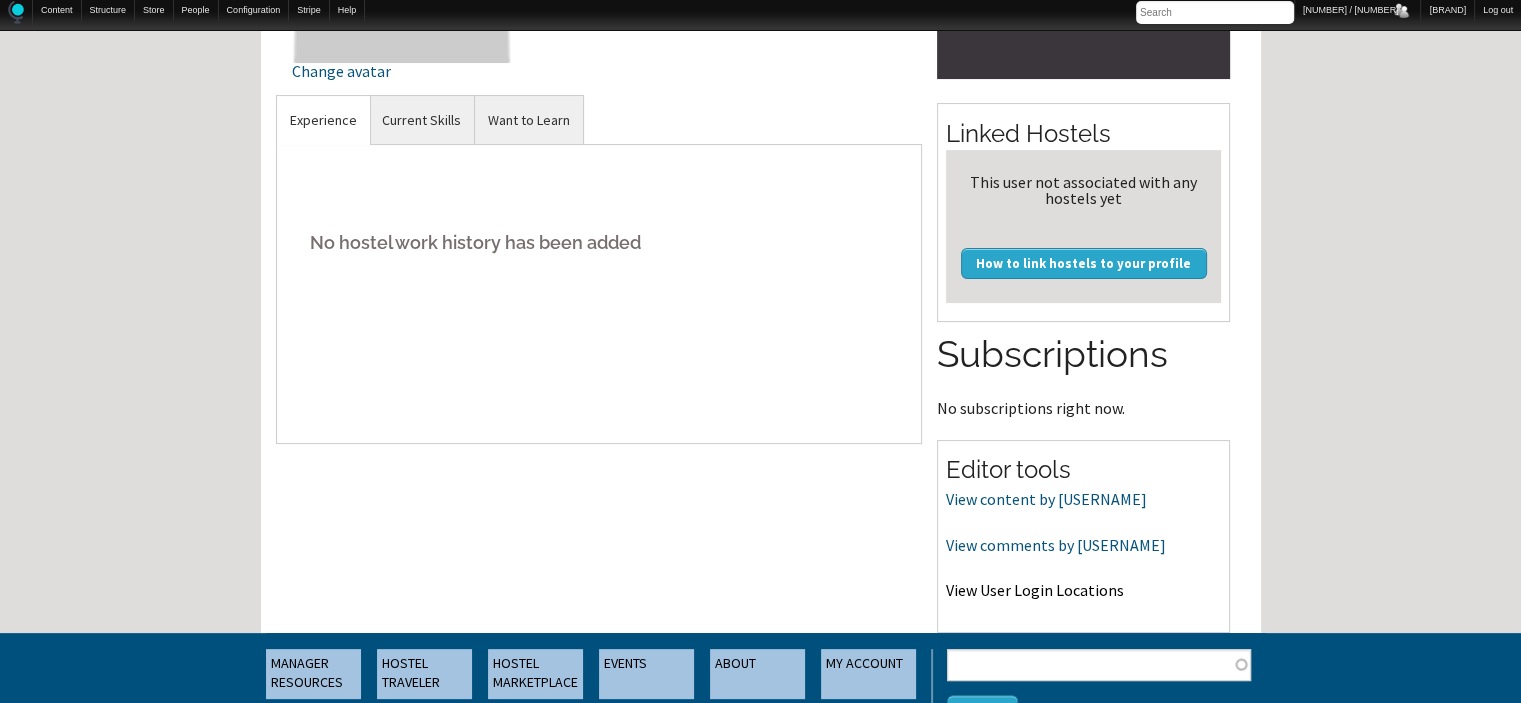 click on "View User Login Locations" at bounding box center (1035, 590) 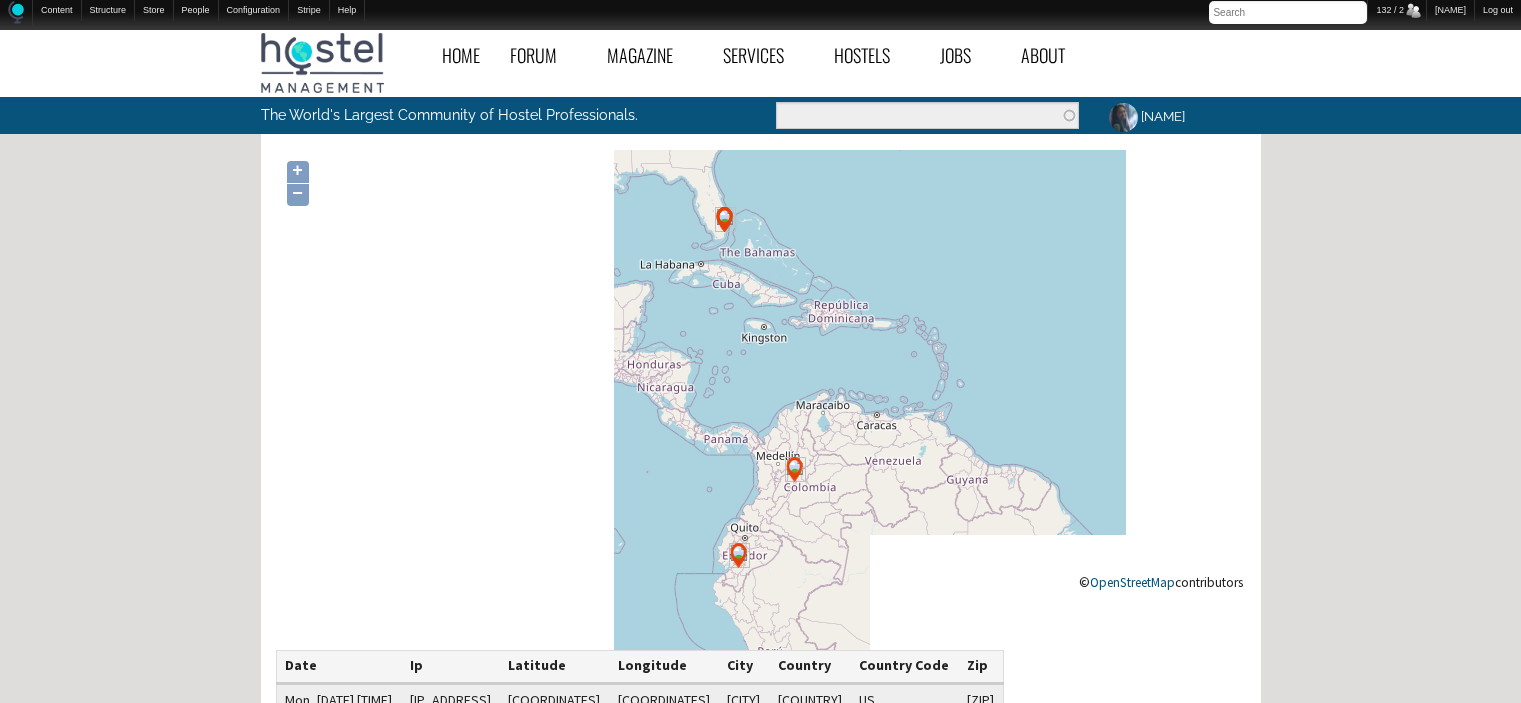 scroll, scrollTop: 0, scrollLeft: 0, axis: both 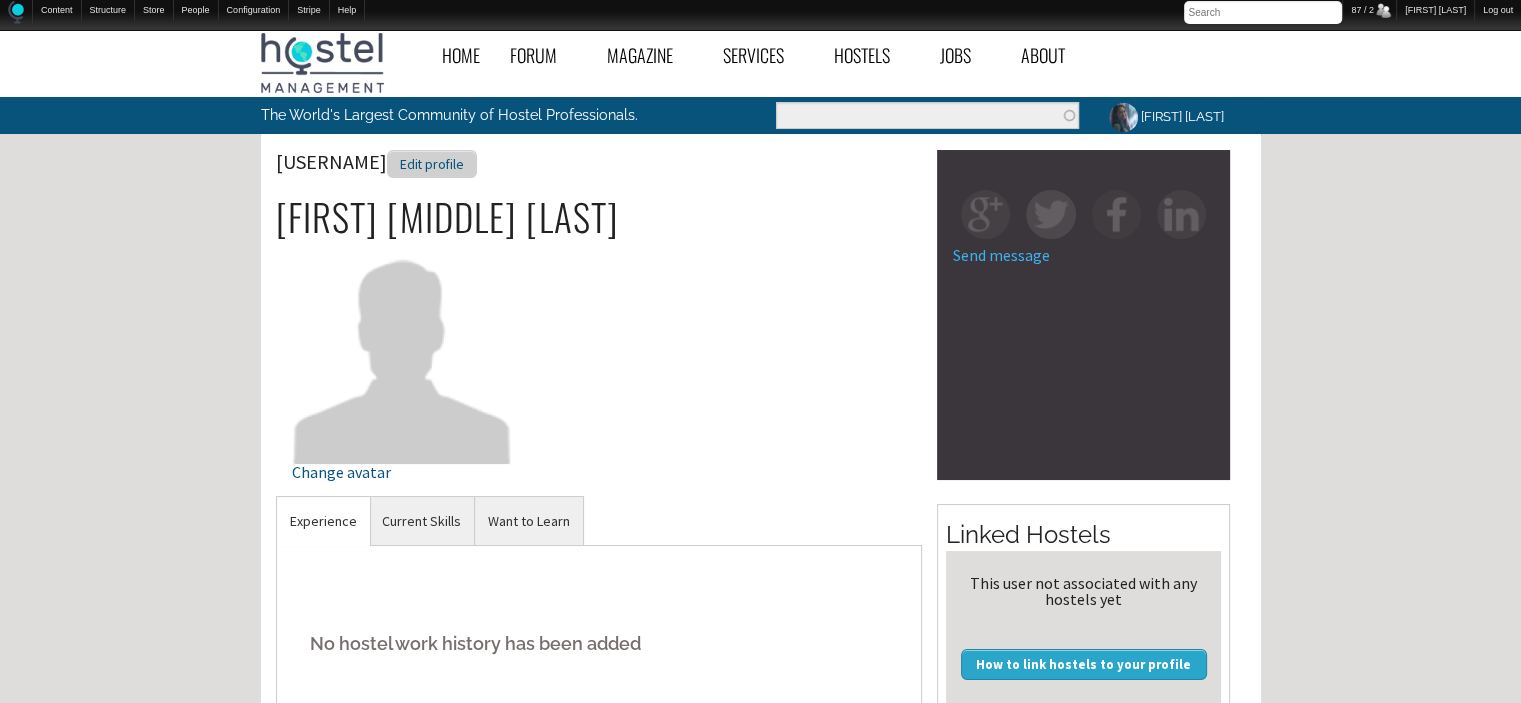 click on "Edit profile" at bounding box center [432, 164] 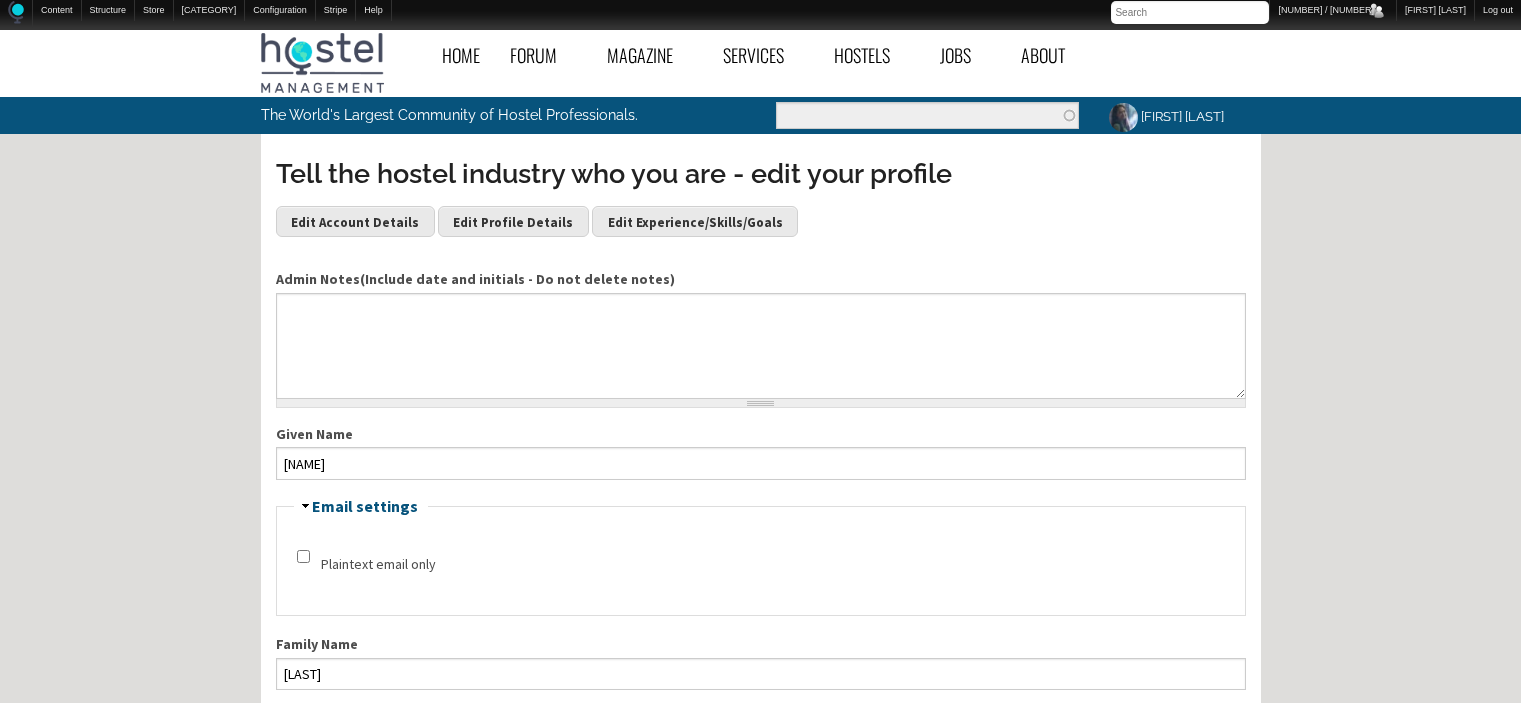 scroll, scrollTop: 0, scrollLeft: 0, axis: both 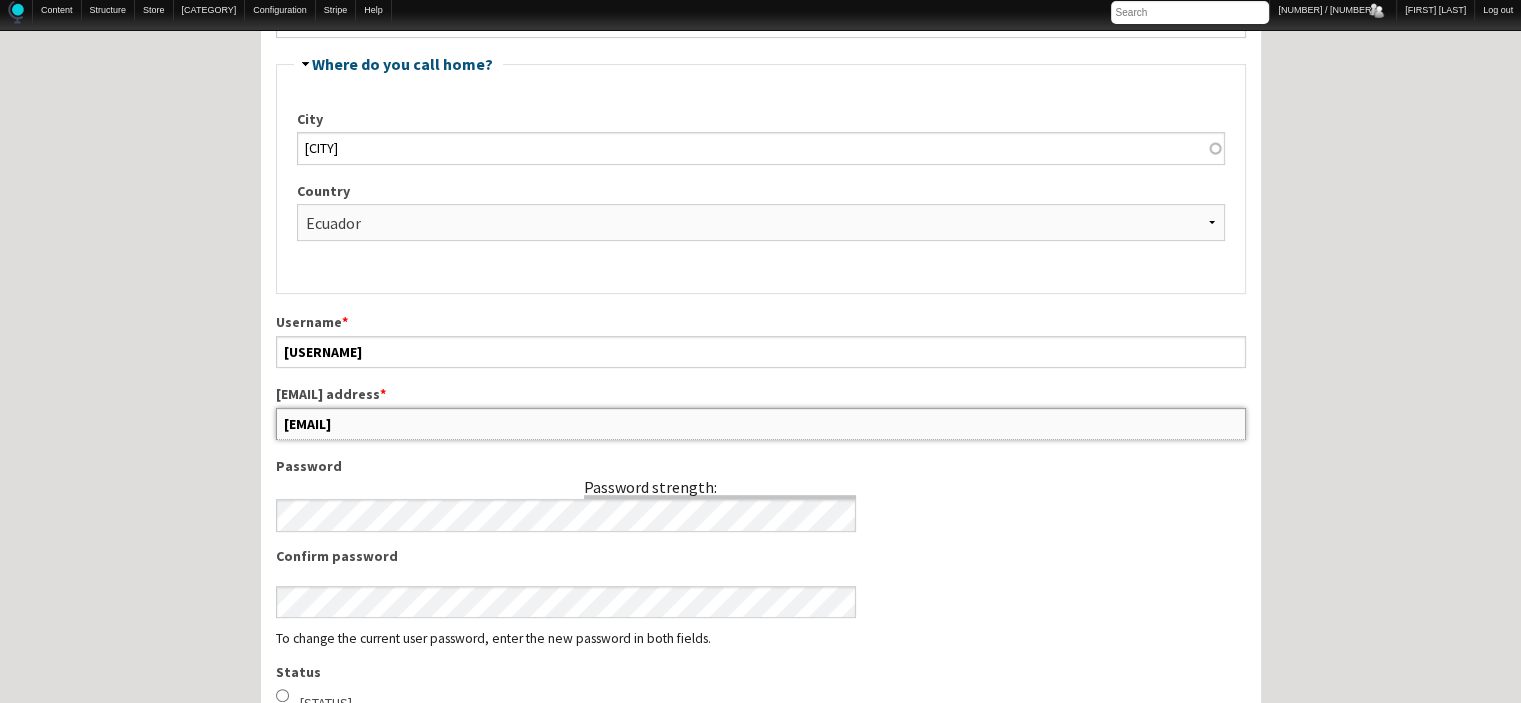 drag, startPoint x: 538, startPoint y: 423, endPoint x: 268, endPoint y: 425, distance: 270.00742 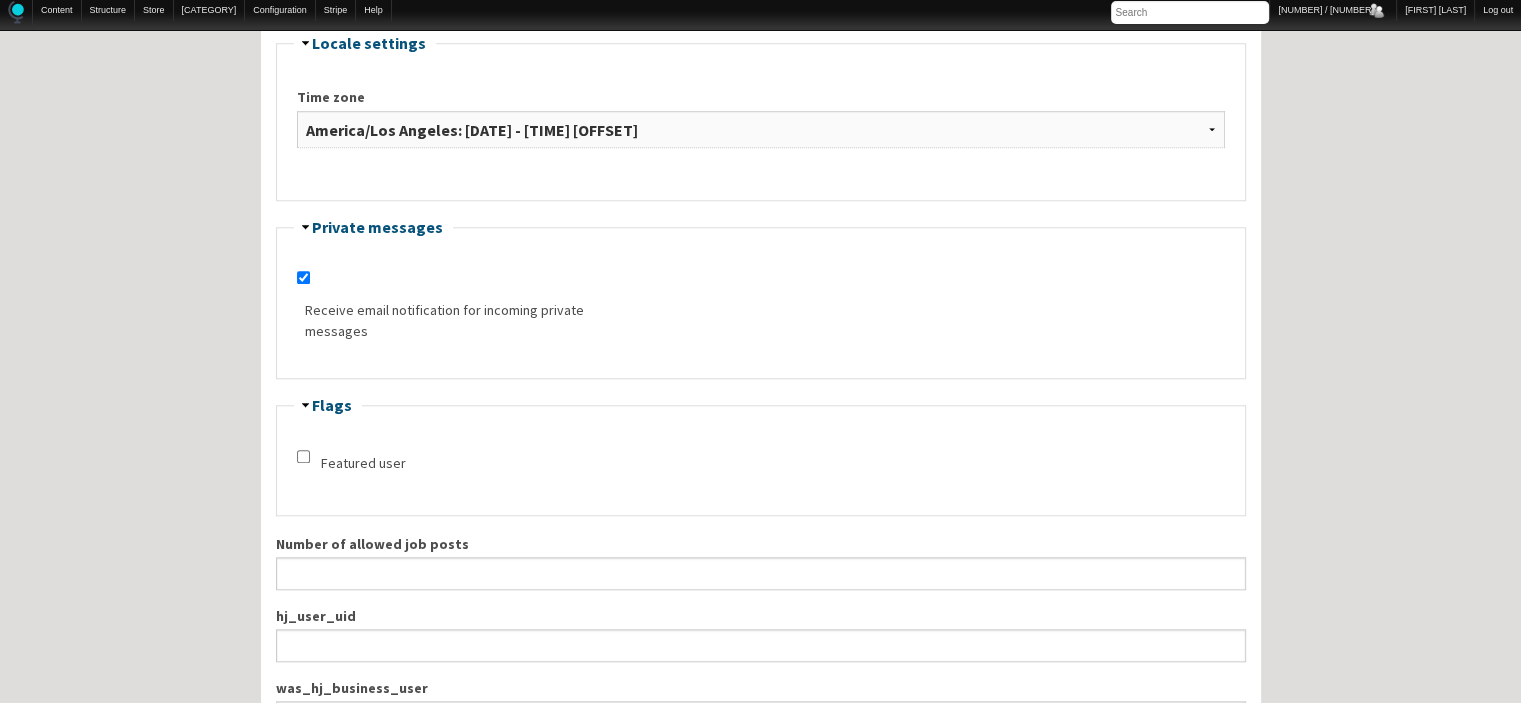 scroll, scrollTop: 1814, scrollLeft: 0, axis: vertical 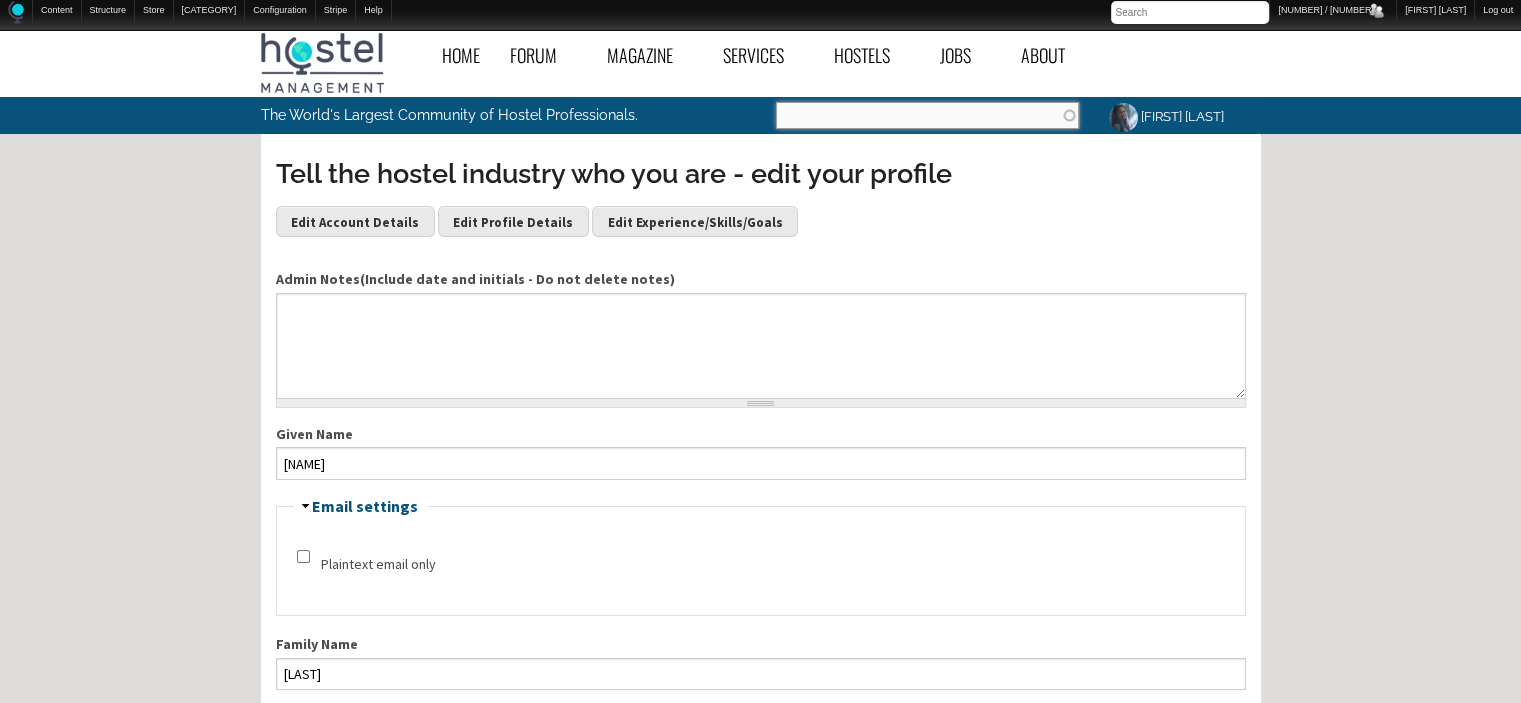 click on "Search" at bounding box center [927, 115] 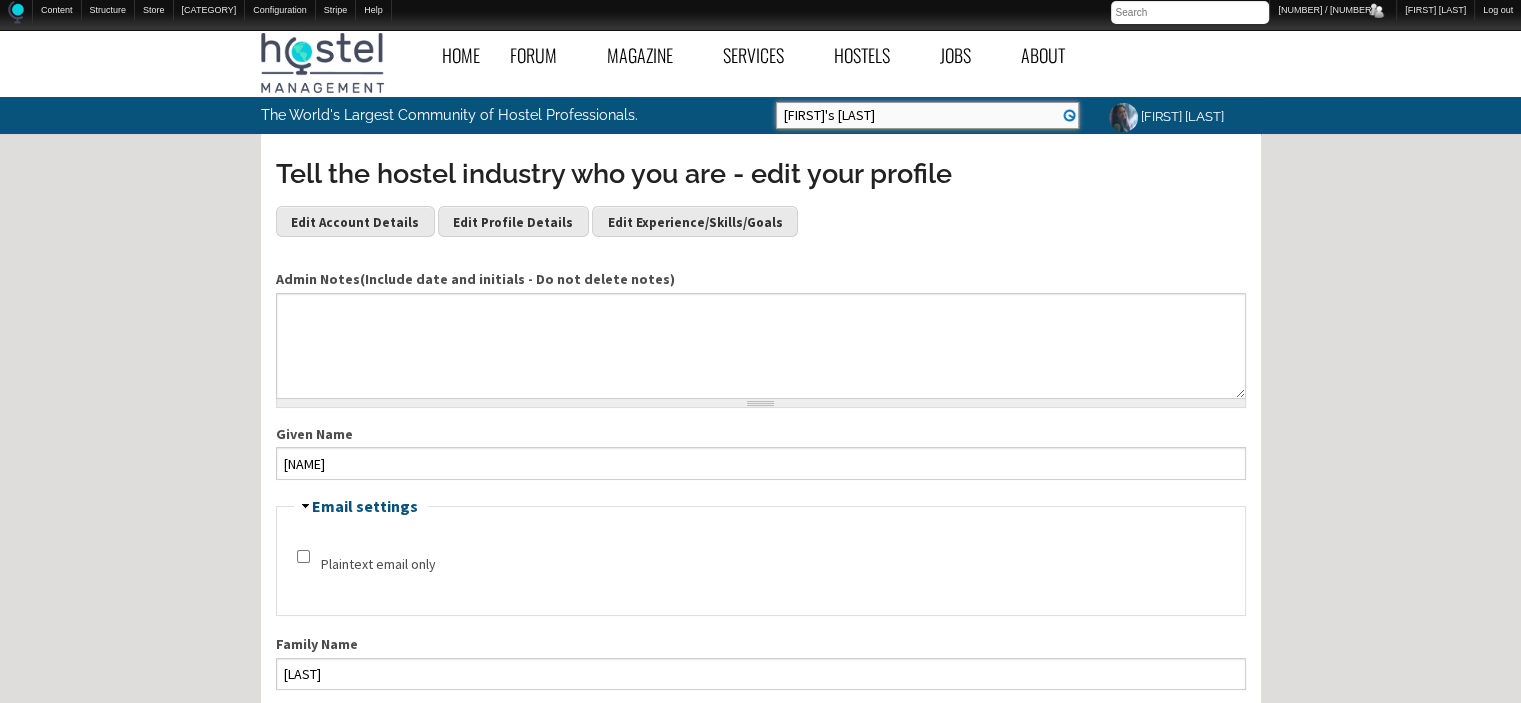 type on "[FIRST]'s [LAST]" 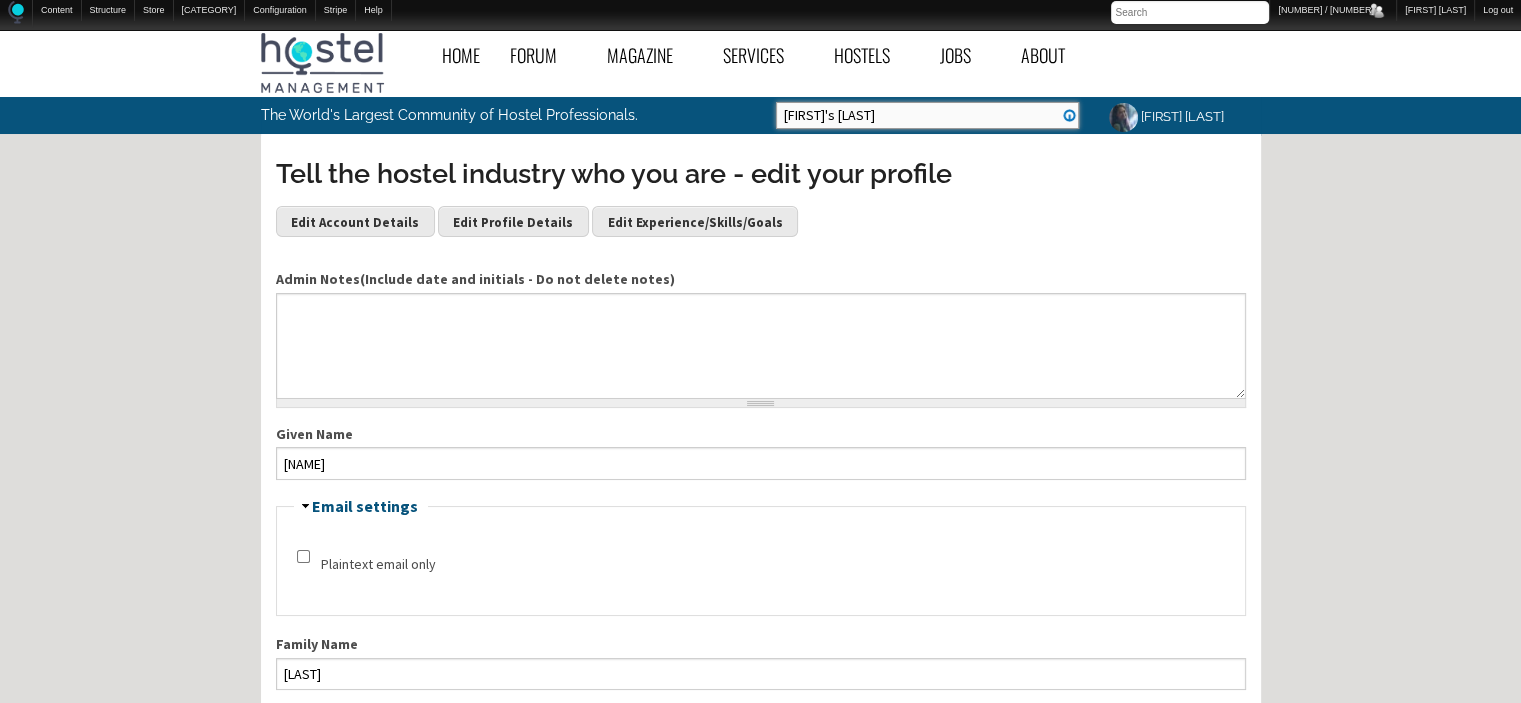 click on "Search" at bounding box center [0, 0] 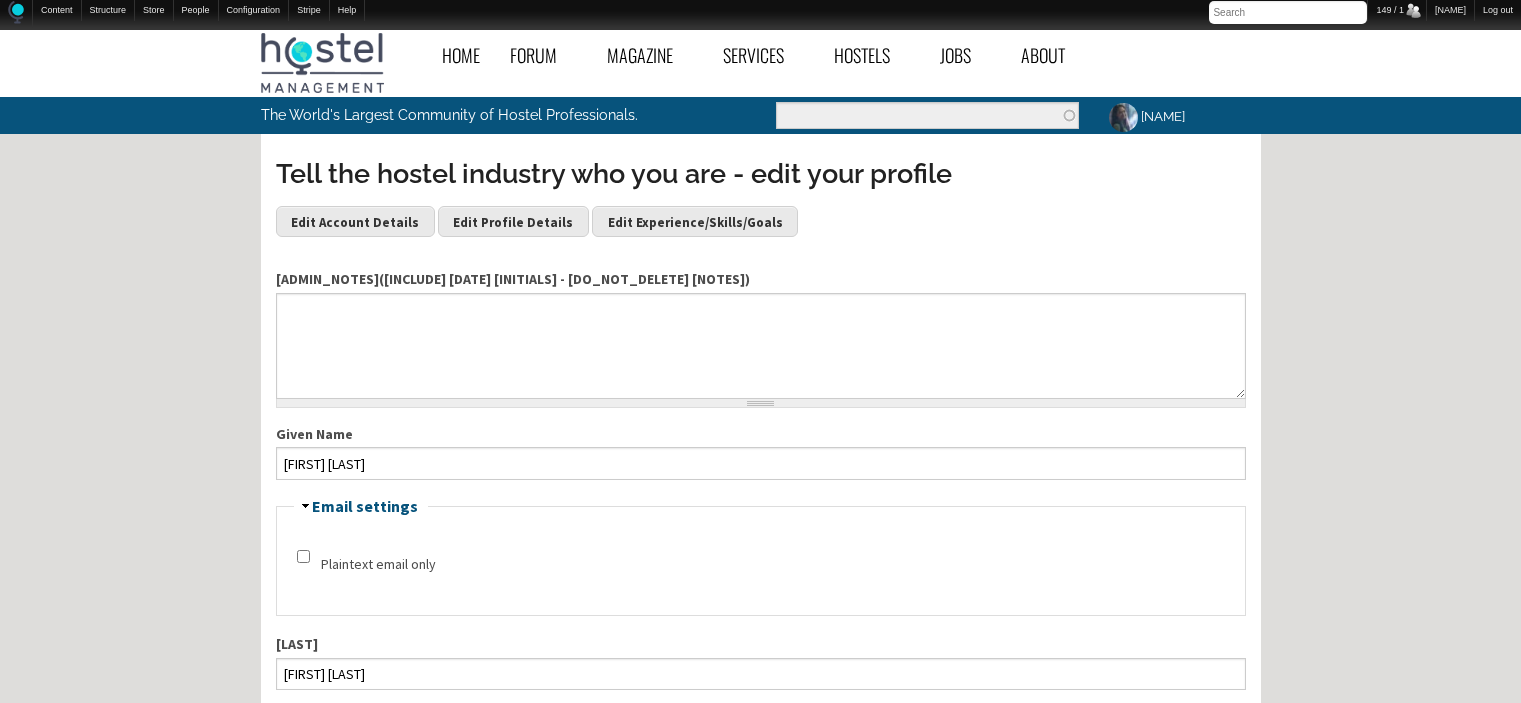 scroll, scrollTop: 0, scrollLeft: 0, axis: both 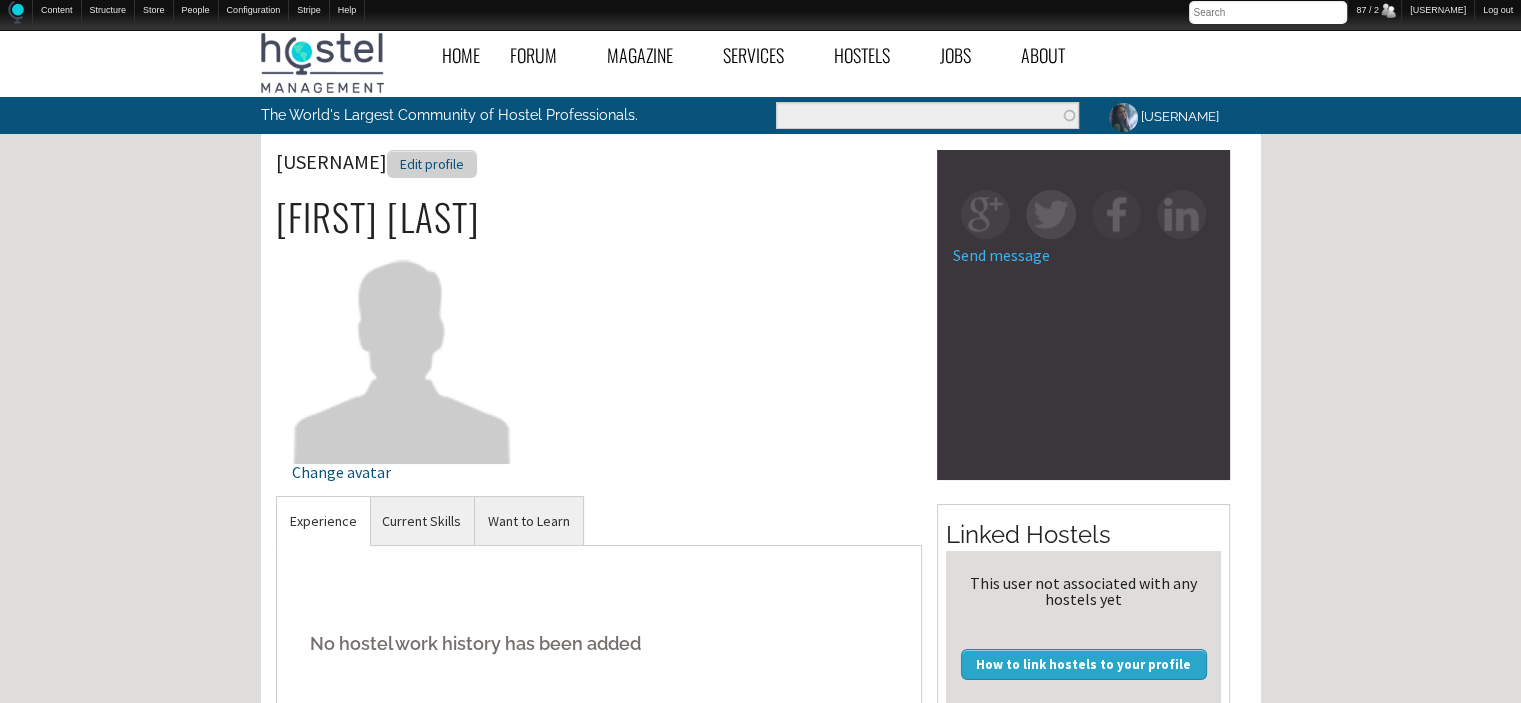 click on "Edit profile" at bounding box center [432, 164] 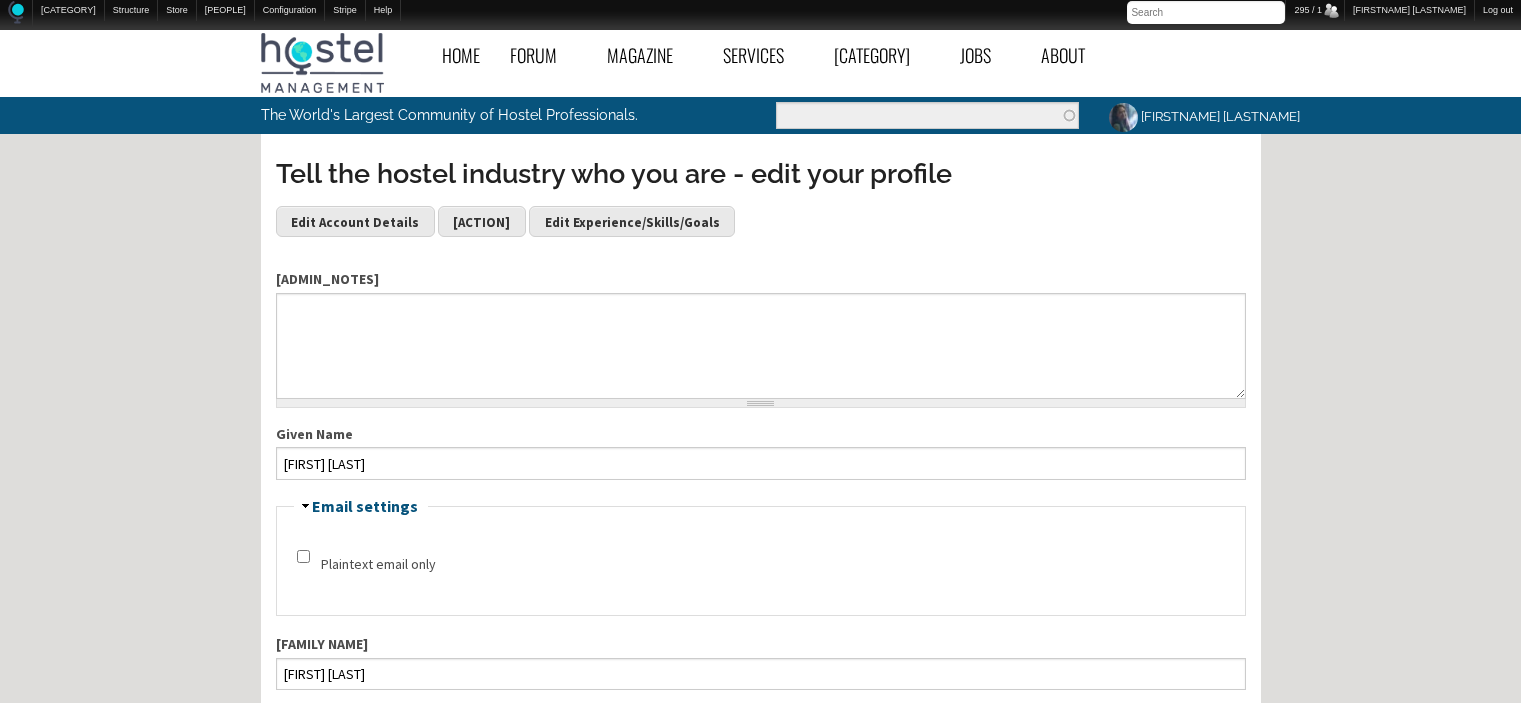 scroll, scrollTop: 0, scrollLeft: 0, axis: both 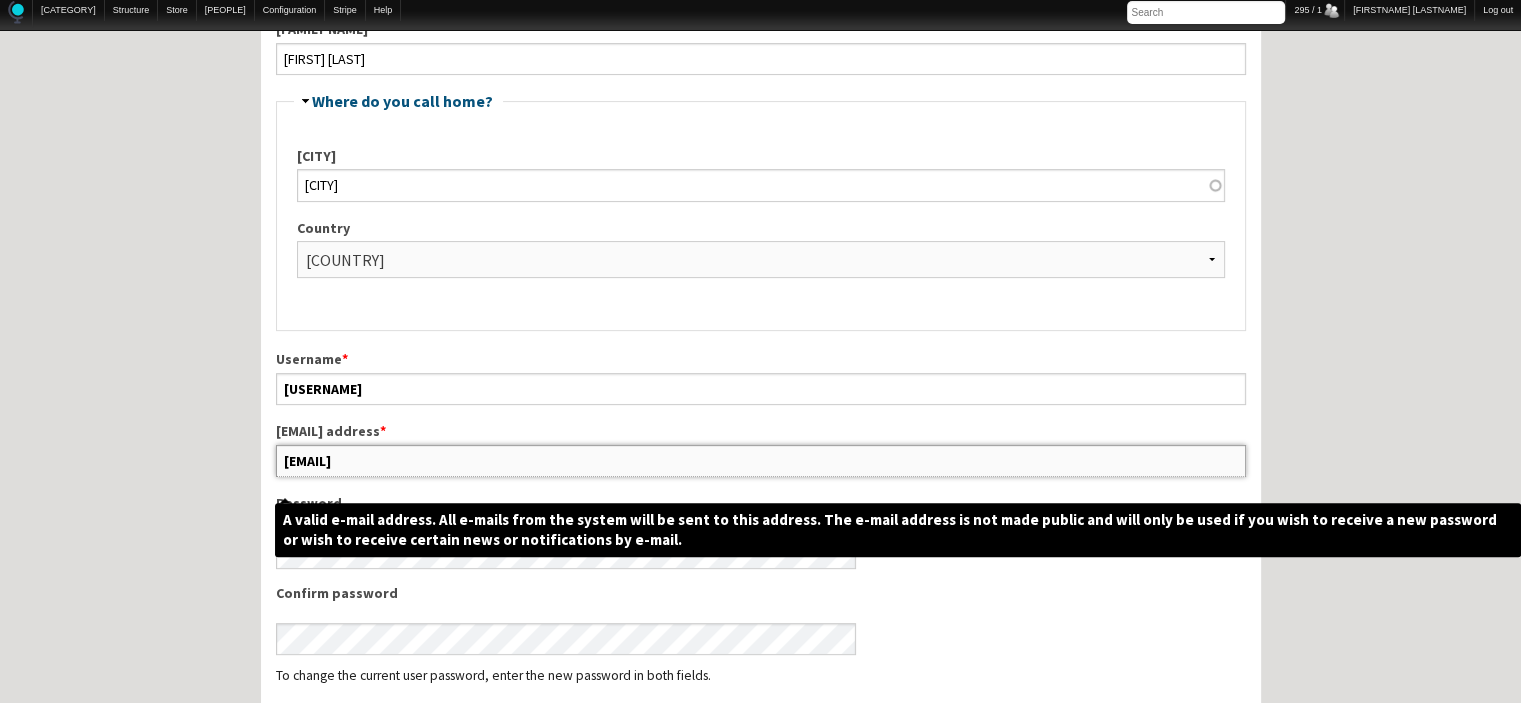 click on "[EMAIL]" at bounding box center [761, 461] 